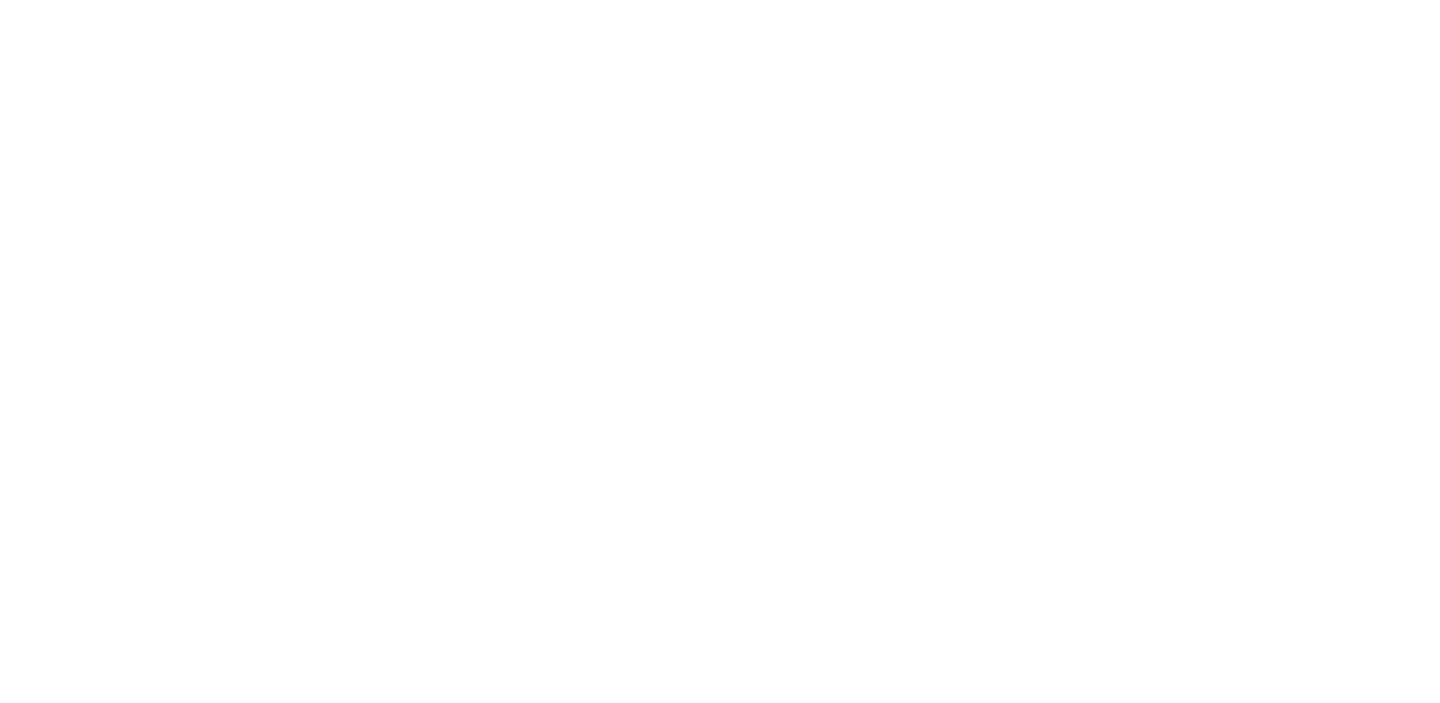 scroll, scrollTop: 0, scrollLeft: 0, axis: both 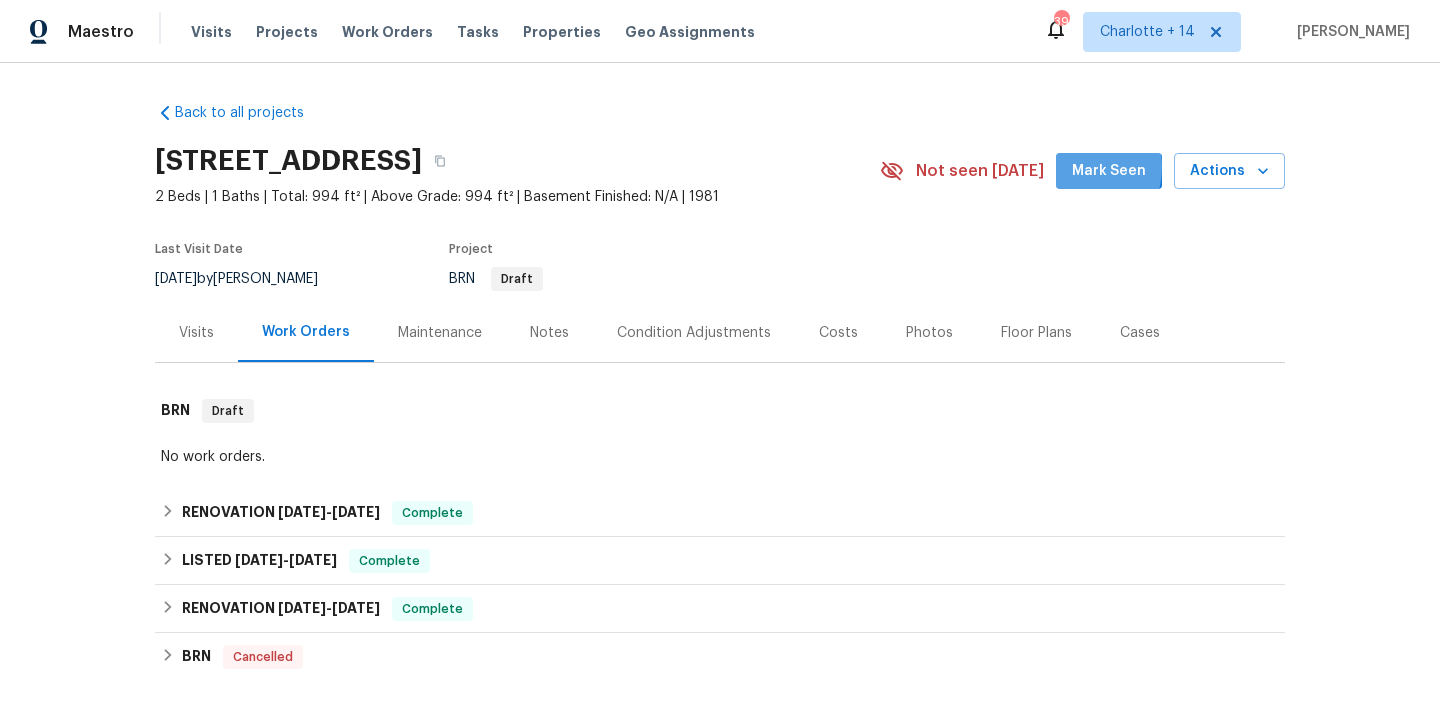 click on "Mark Seen" at bounding box center (1109, 171) 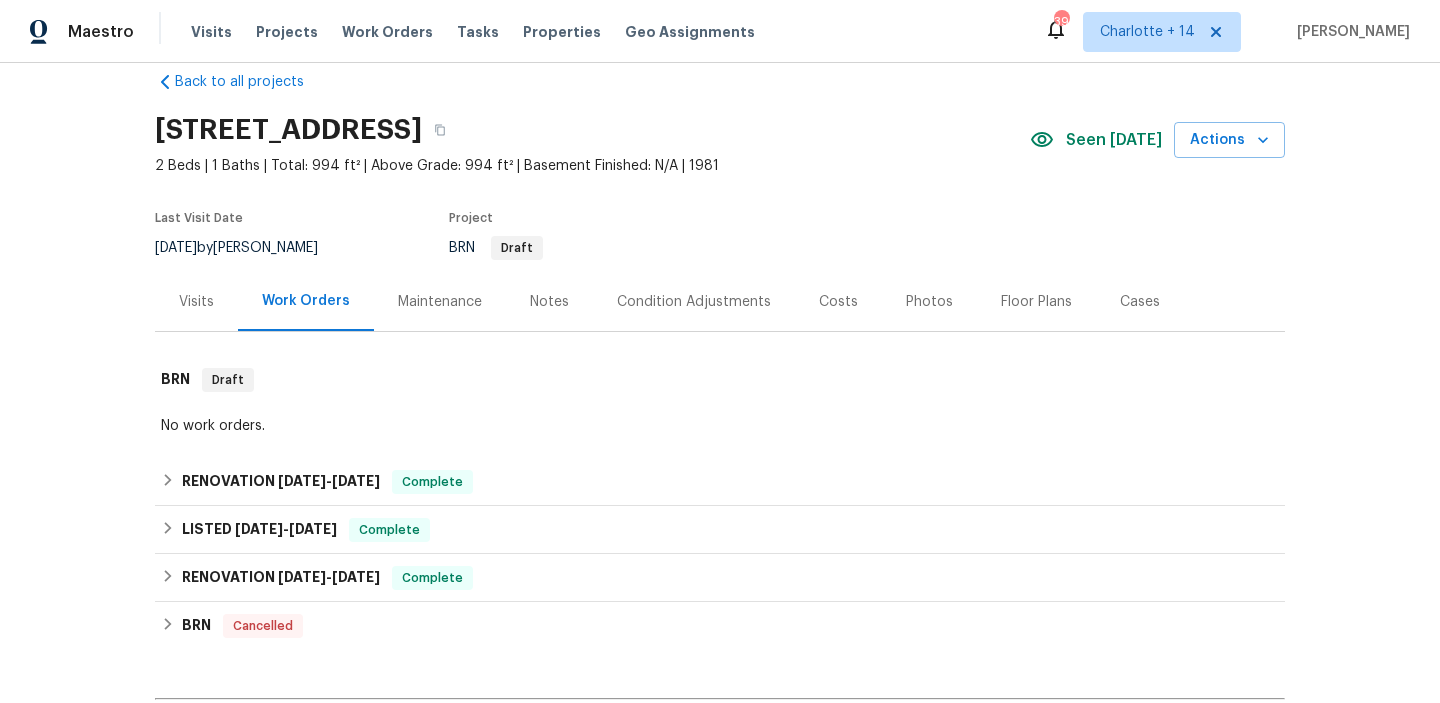 scroll, scrollTop: 0, scrollLeft: 0, axis: both 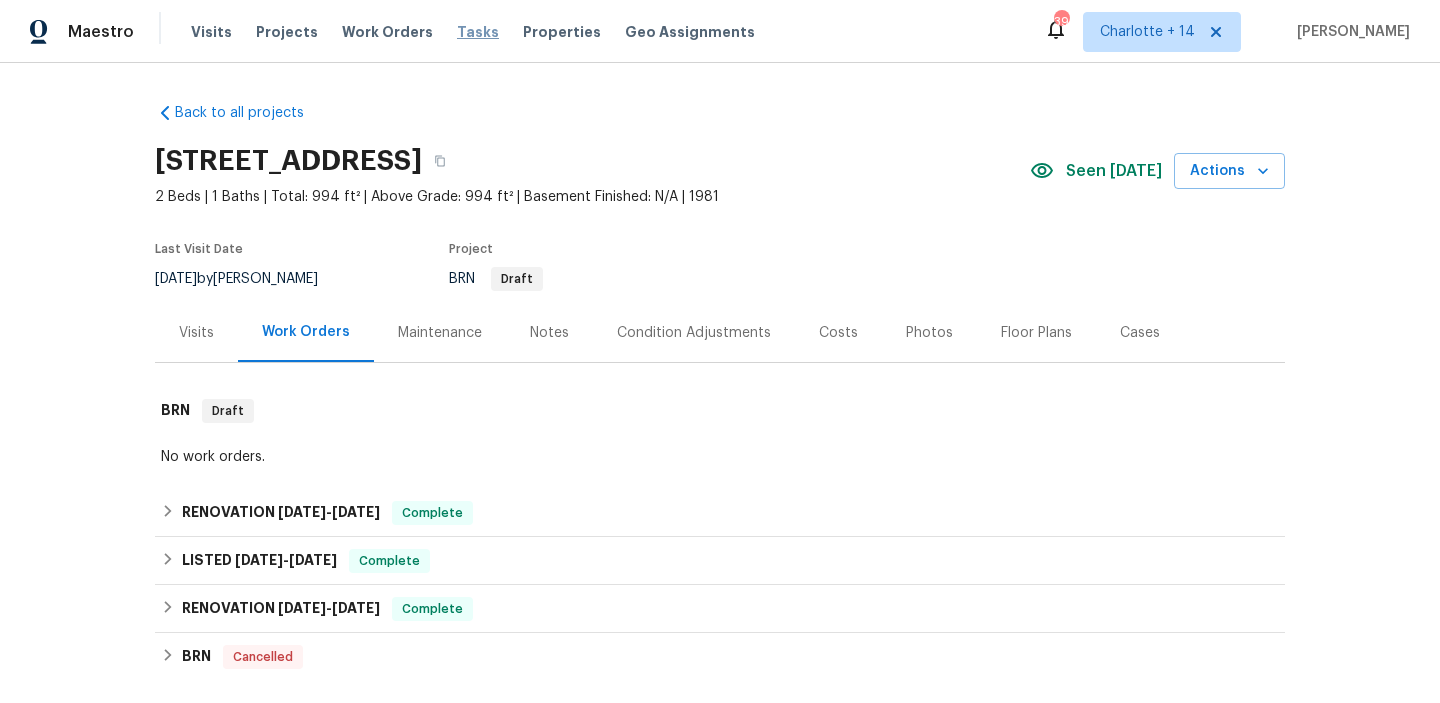 click on "Tasks" at bounding box center [478, 32] 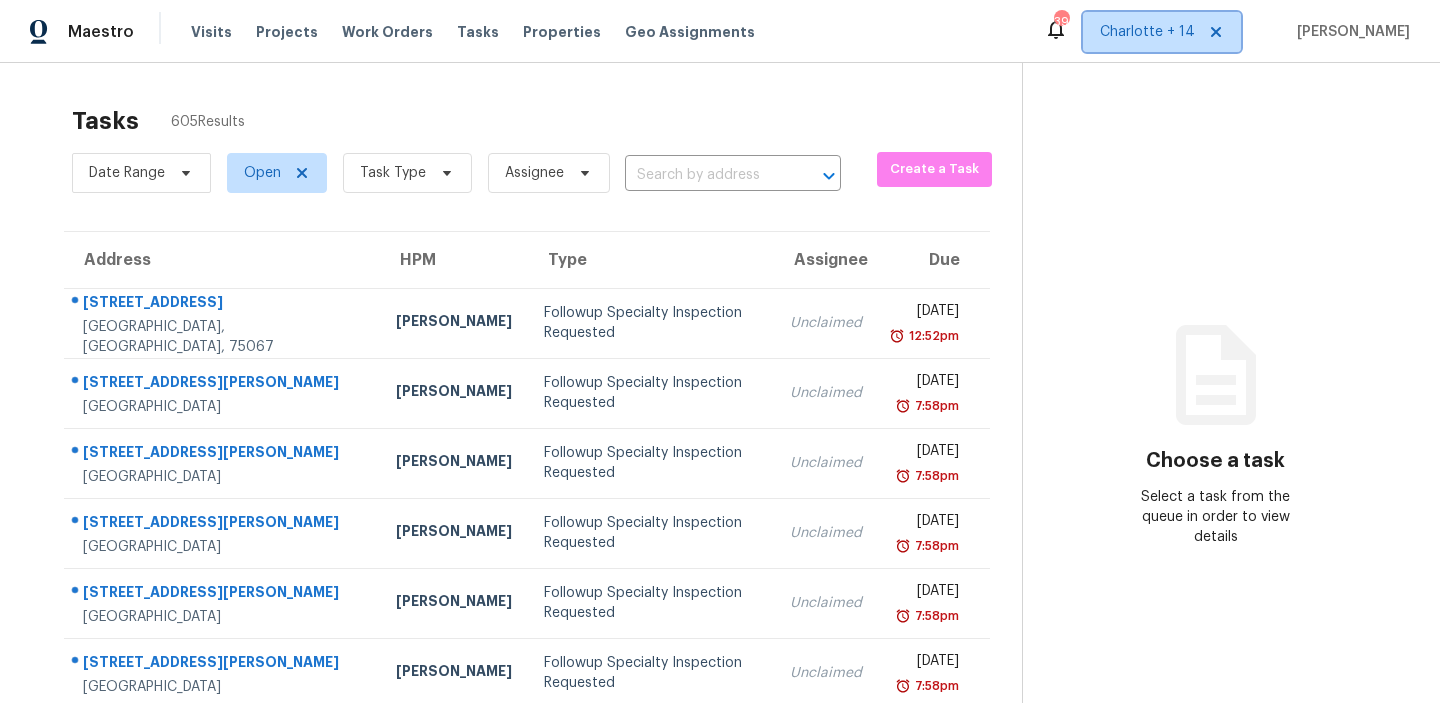 click 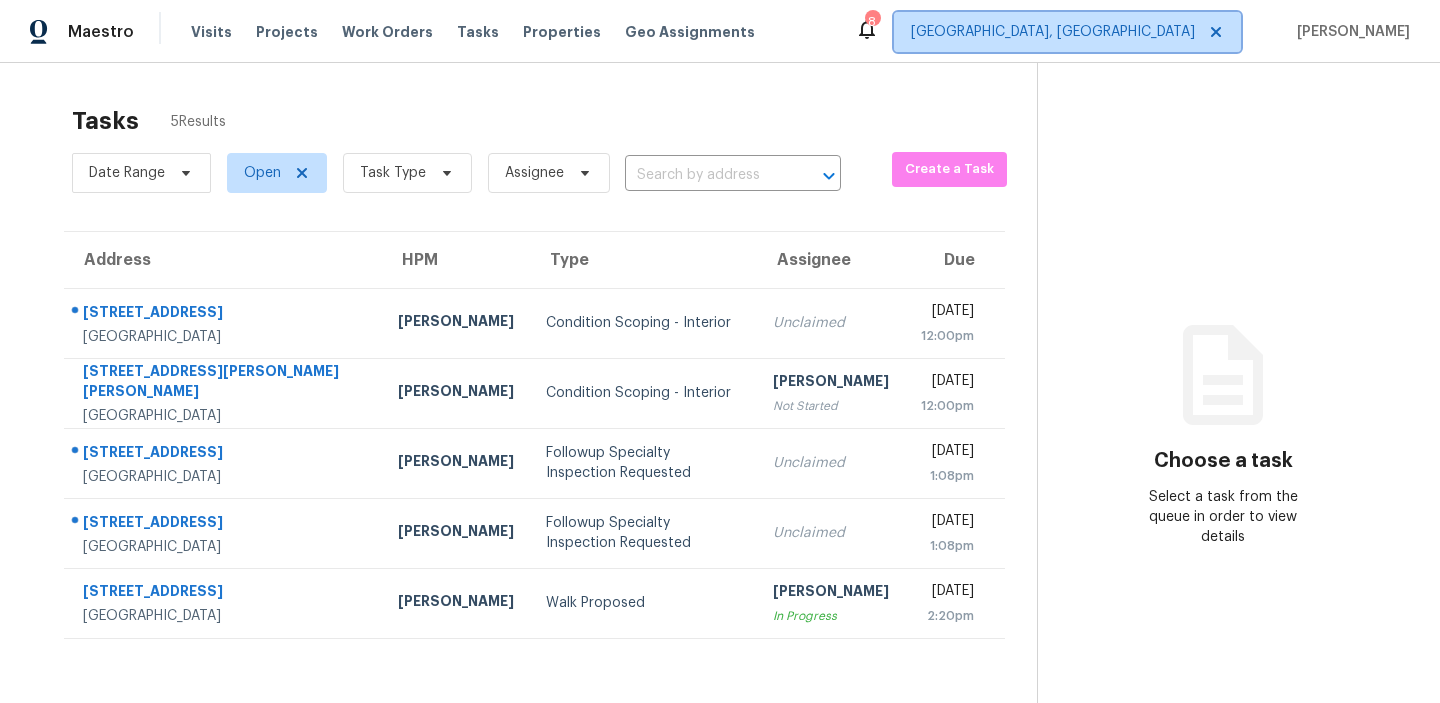 click on "Albuquerque, NM" at bounding box center (1053, 32) 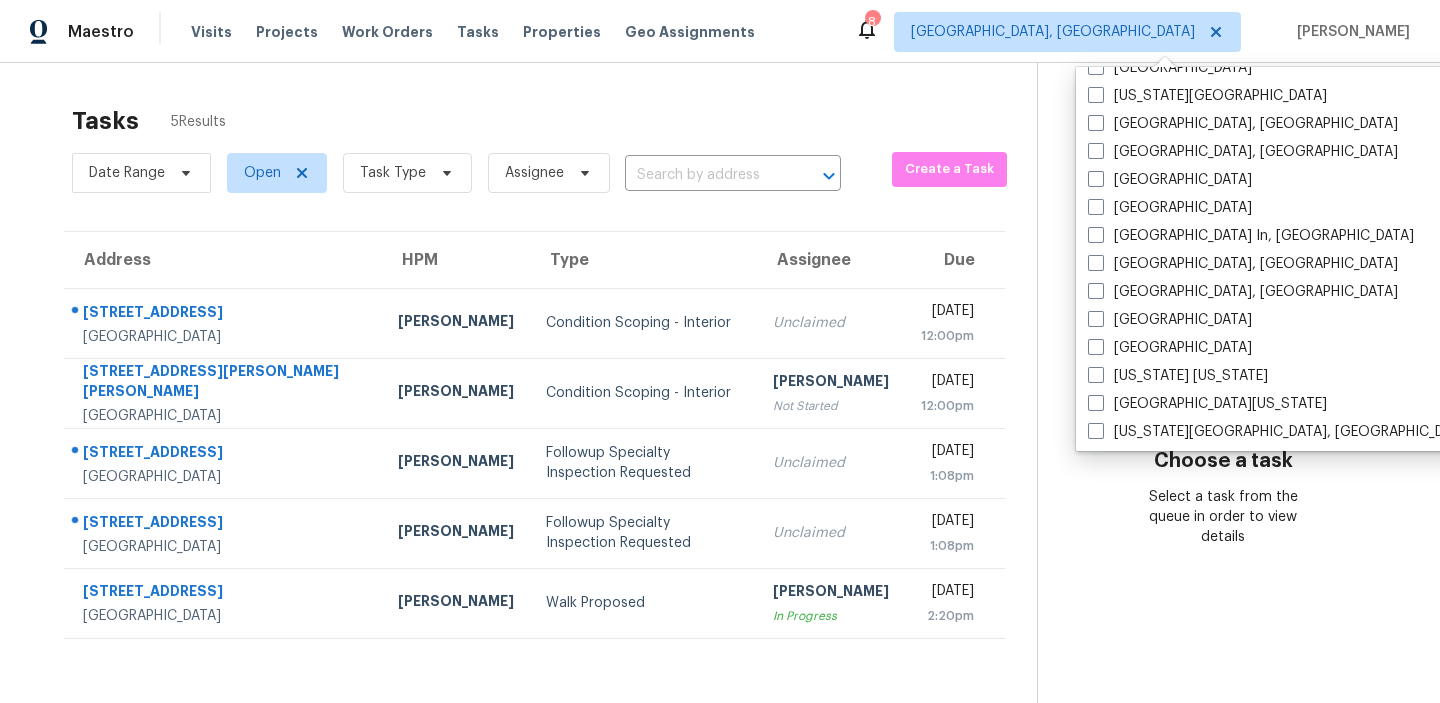 scroll, scrollTop: 756, scrollLeft: 0, axis: vertical 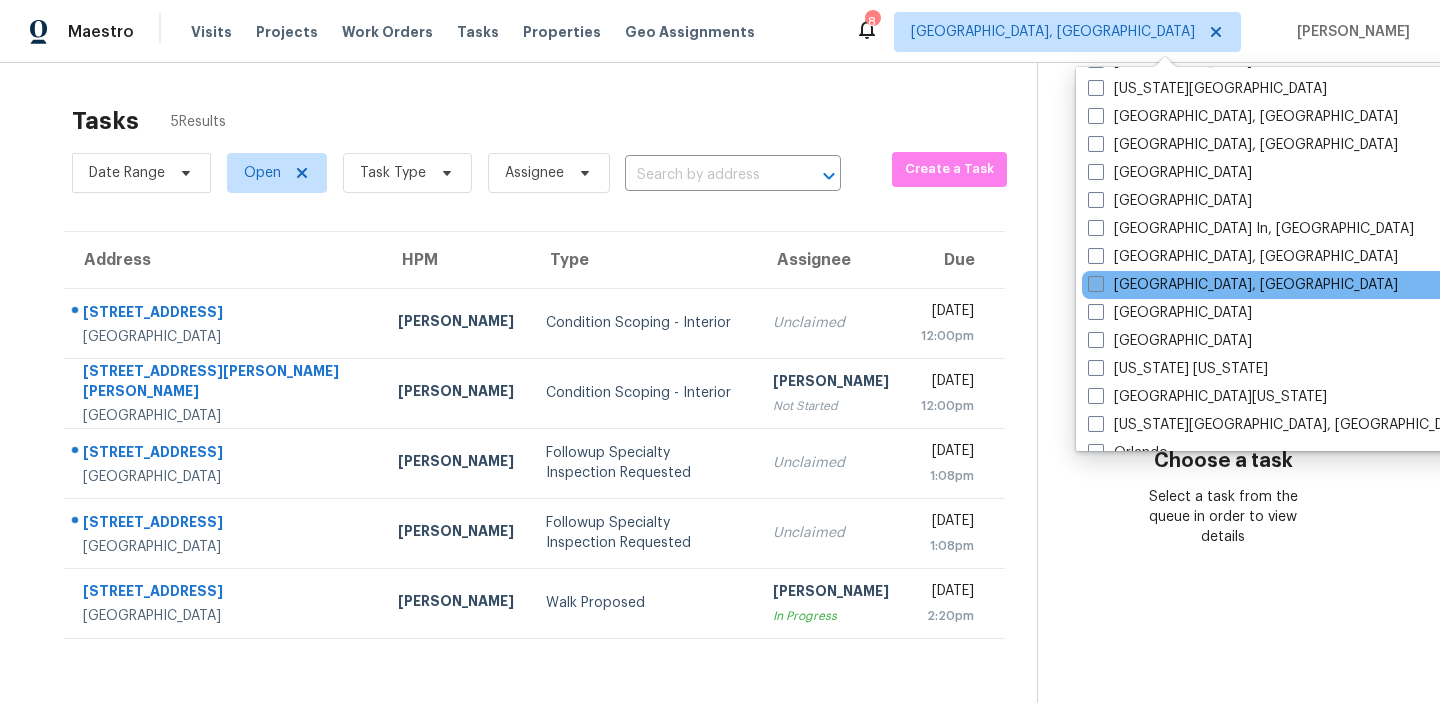 click at bounding box center [1096, 284] 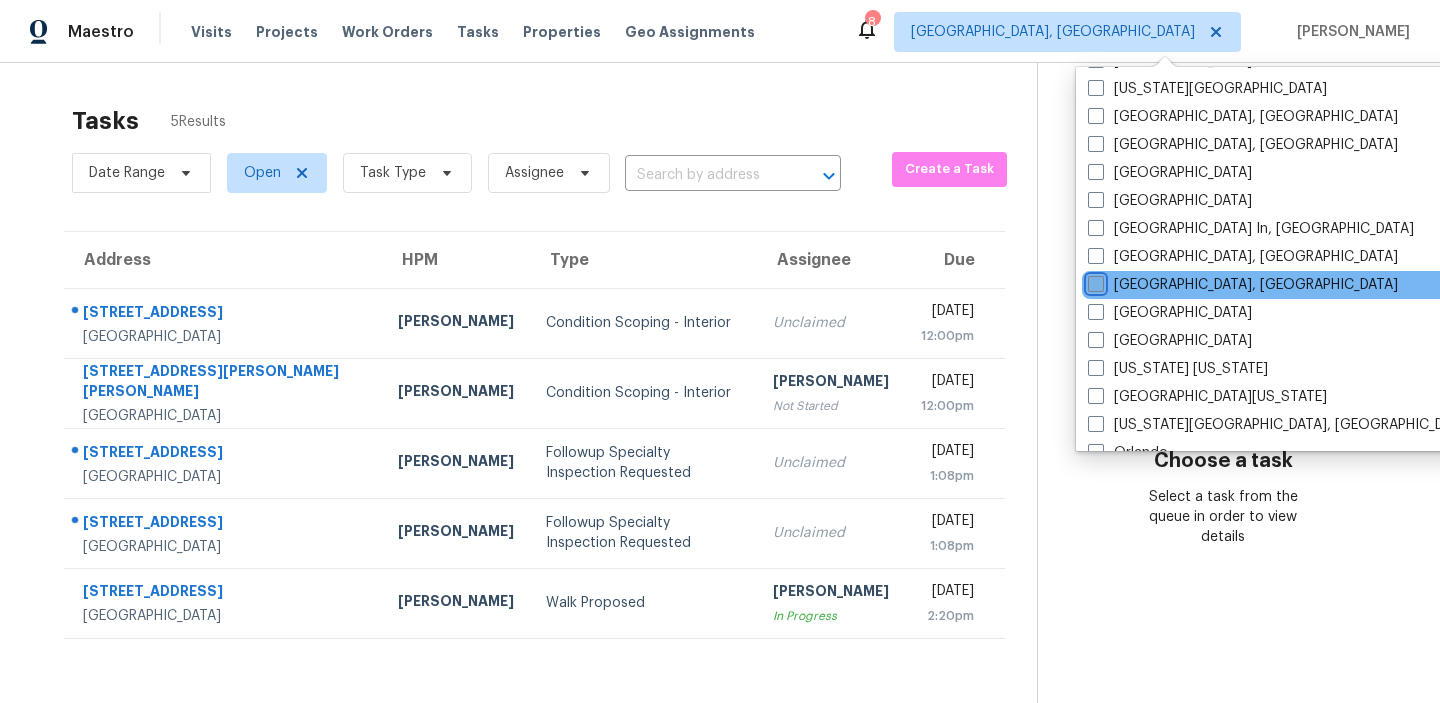 click on "[GEOGRAPHIC_DATA], [GEOGRAPHIC_DATA]" at bounding box center (1094, 281) 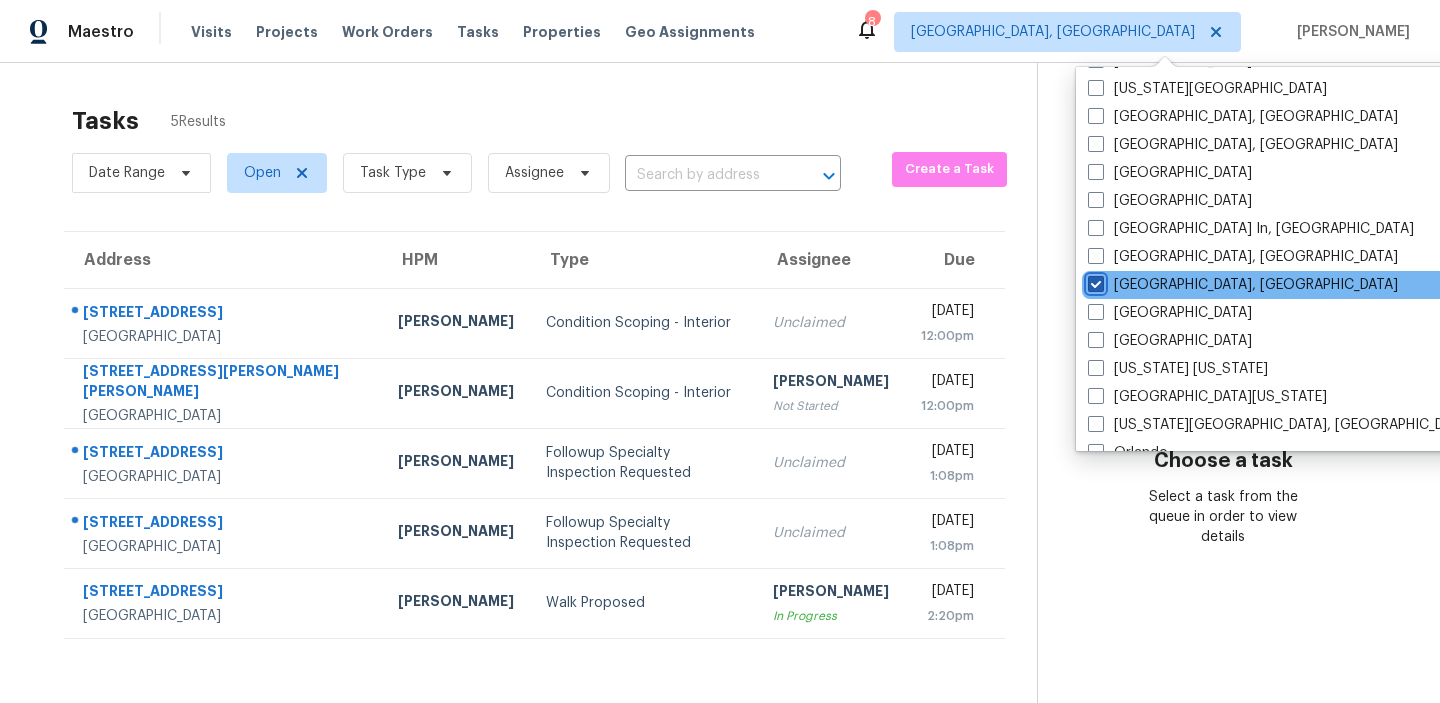 checkbox on "true" 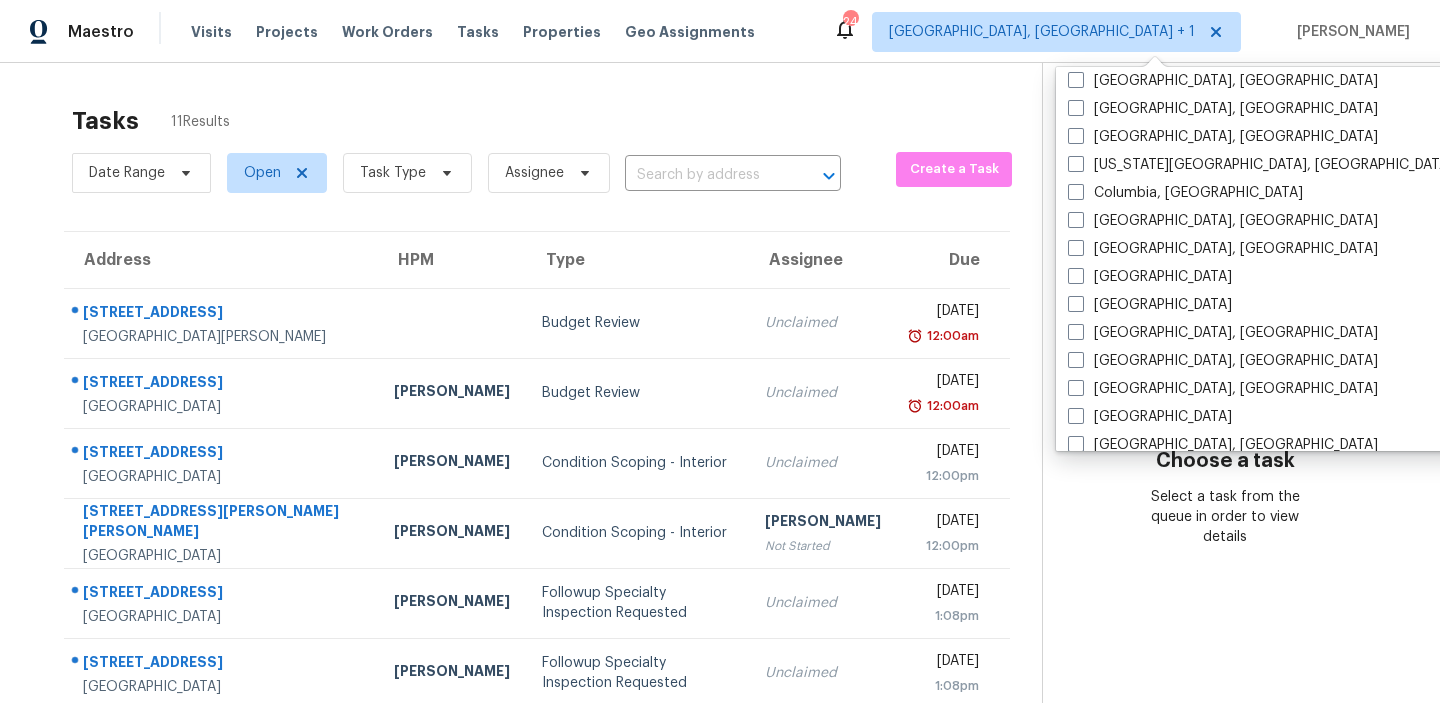 scroll, scrollTop: 0, scrollLeft: 0, axis: both 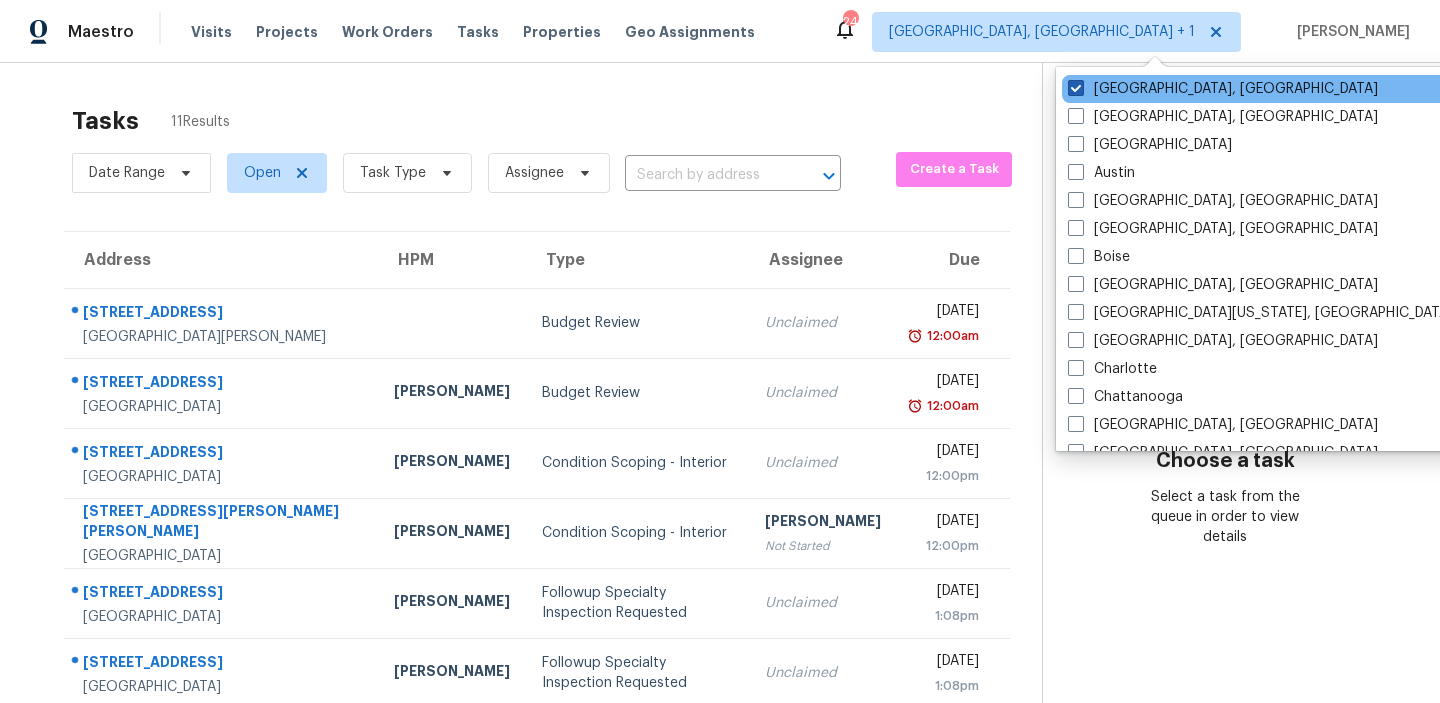 click at bounding box center [1076, 88] 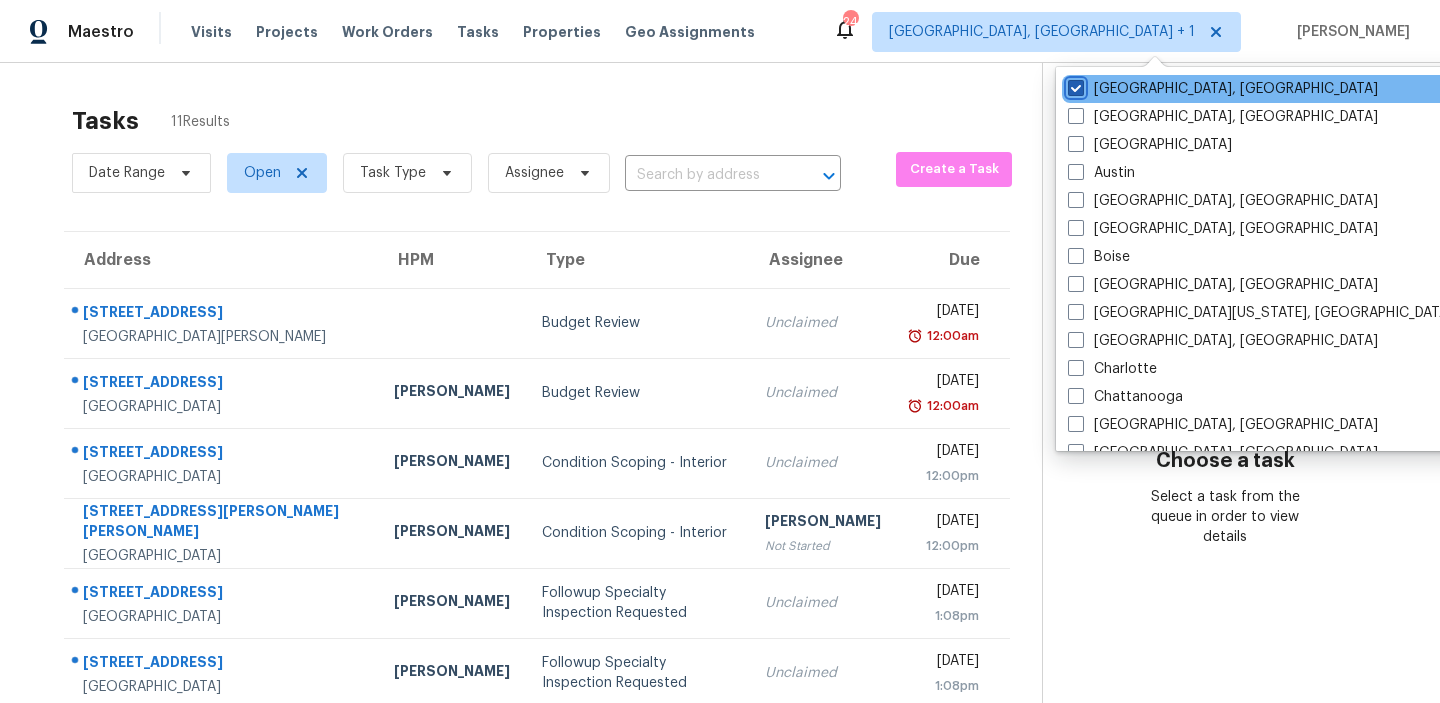 click on "Albuquerque, NM" at bounding box center [1074, 85] 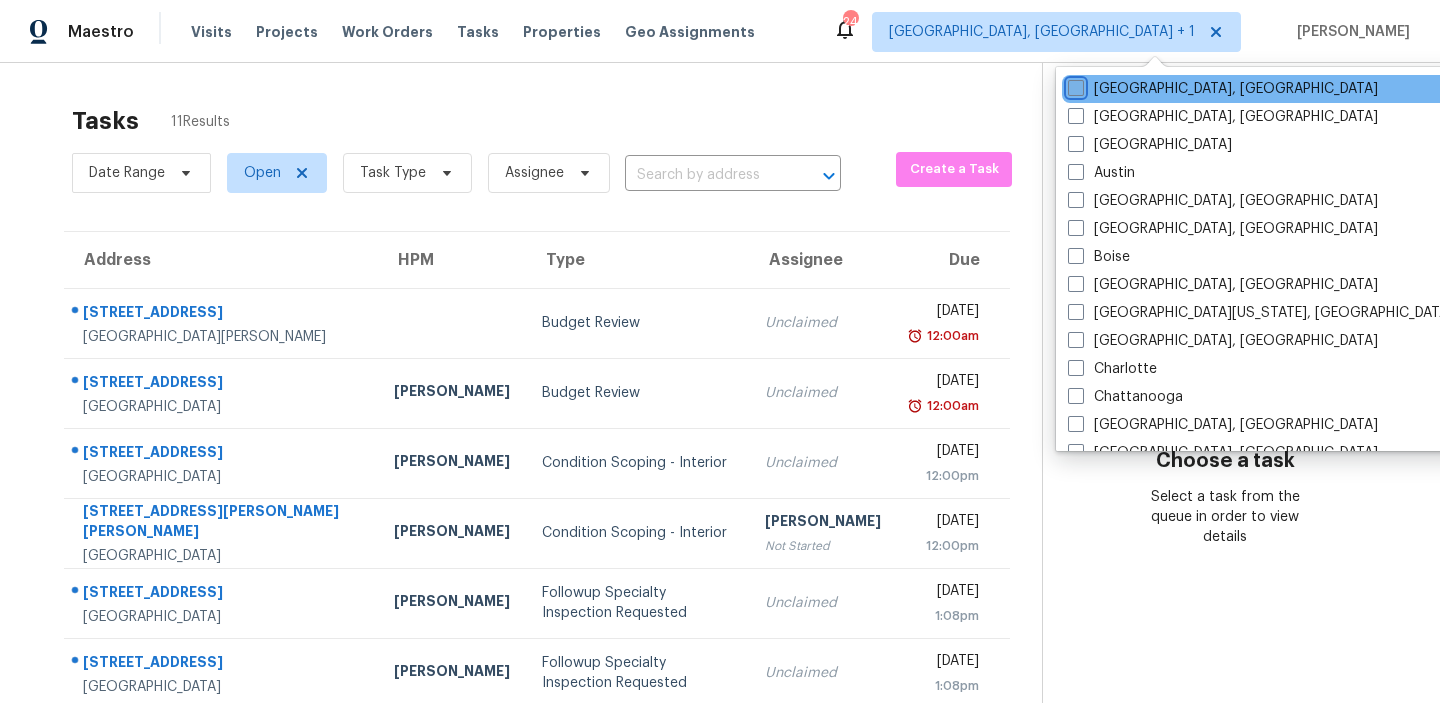 checkbox on "false" 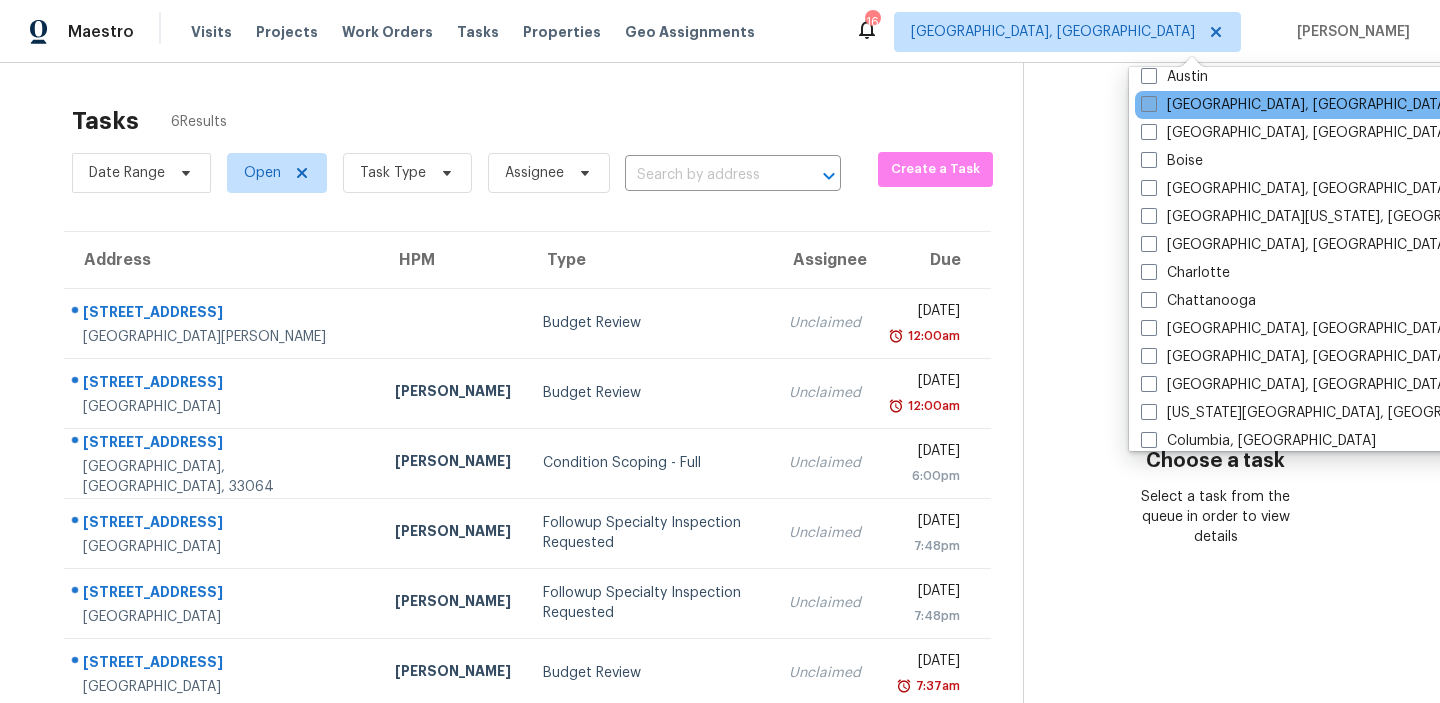 scroll, scrollTop: 0, scrollLeft: 0, axis: both 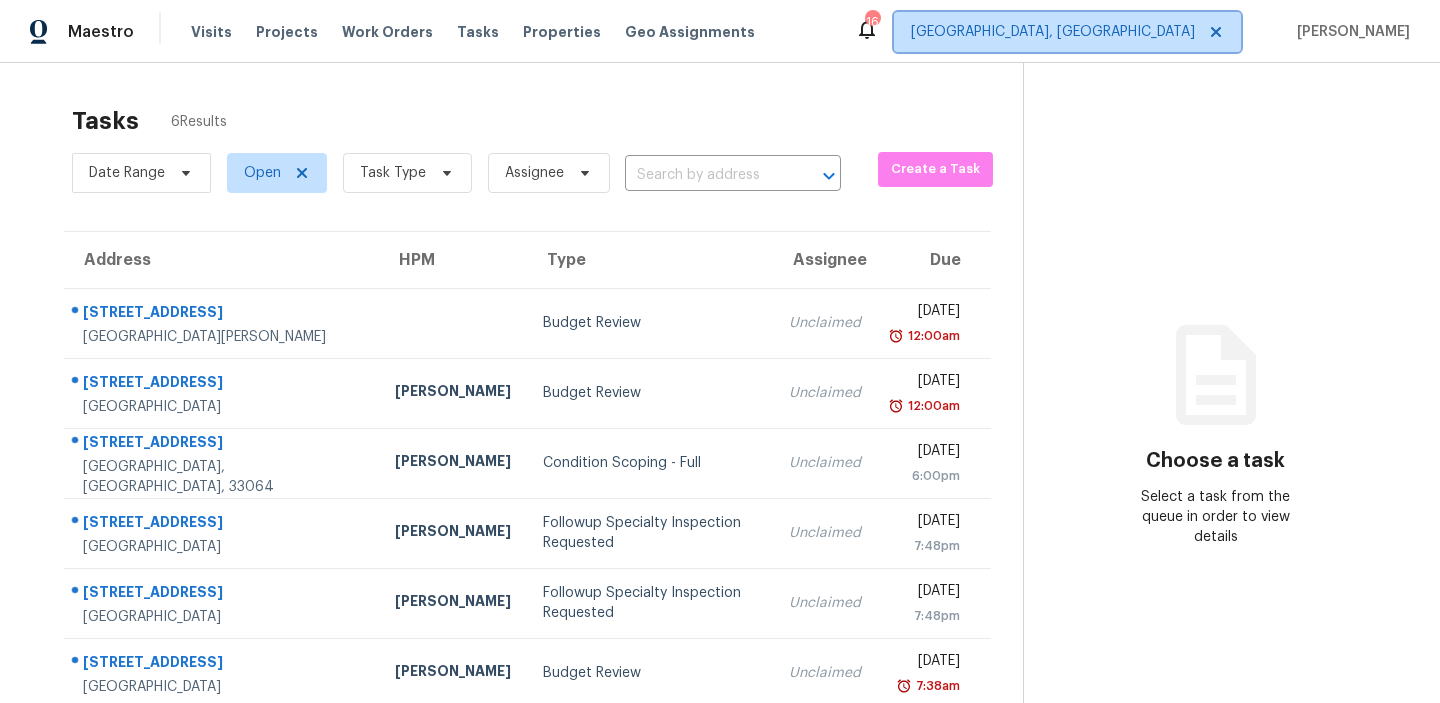click on "[GEOGRAPHIC_DATA], [GEOGRAPHIC_DATA]" at bounding box center [1053, 32] 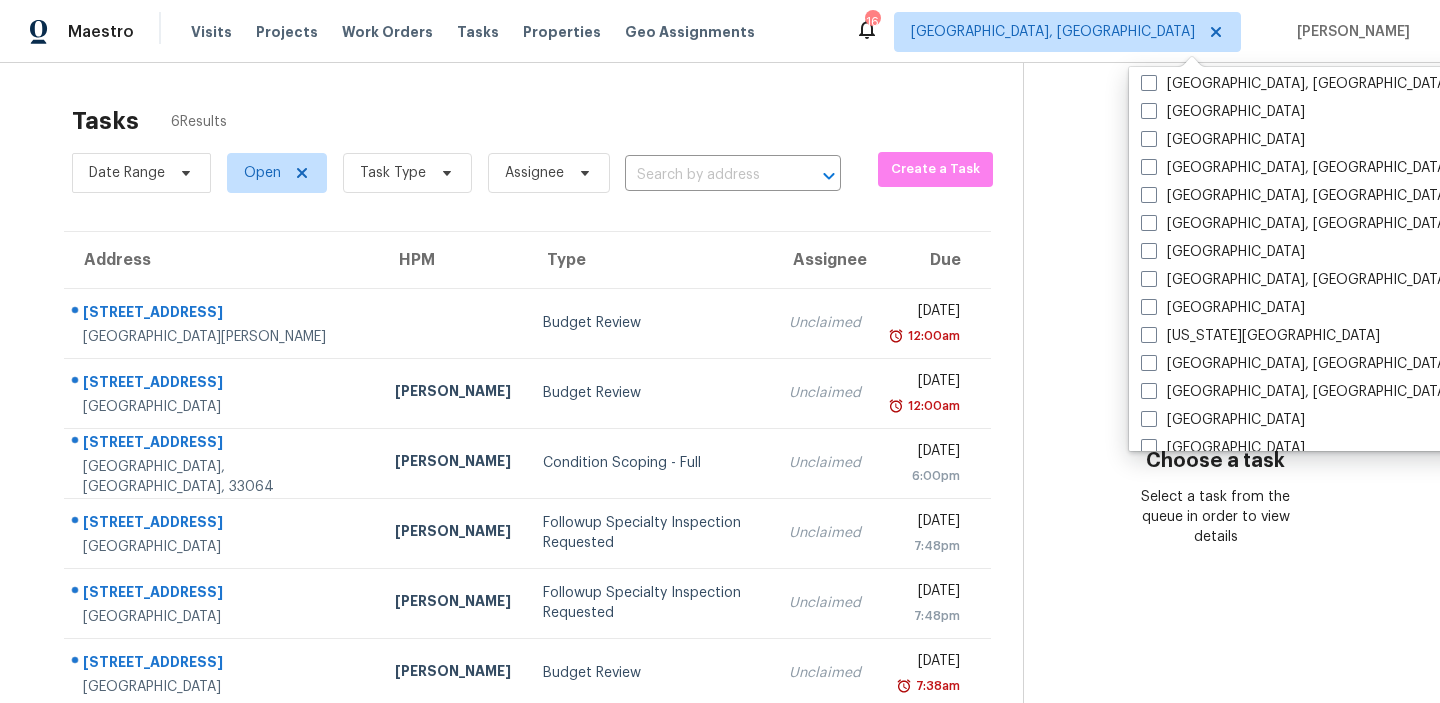 scroll, scrollTop: 0, scrollLeft: 0, axis: both 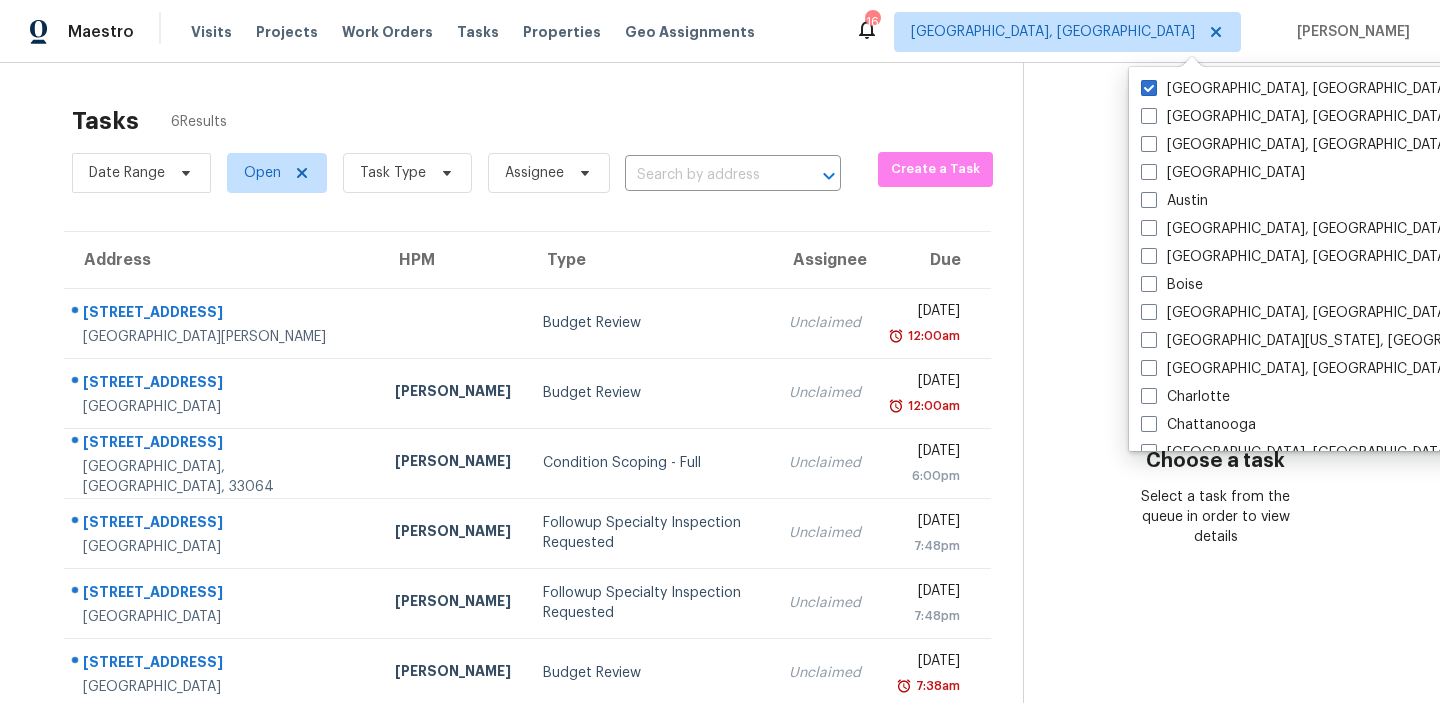 click on "Choose a task Select a task from the queue in order to view details" at bounding box center [1215, 414] 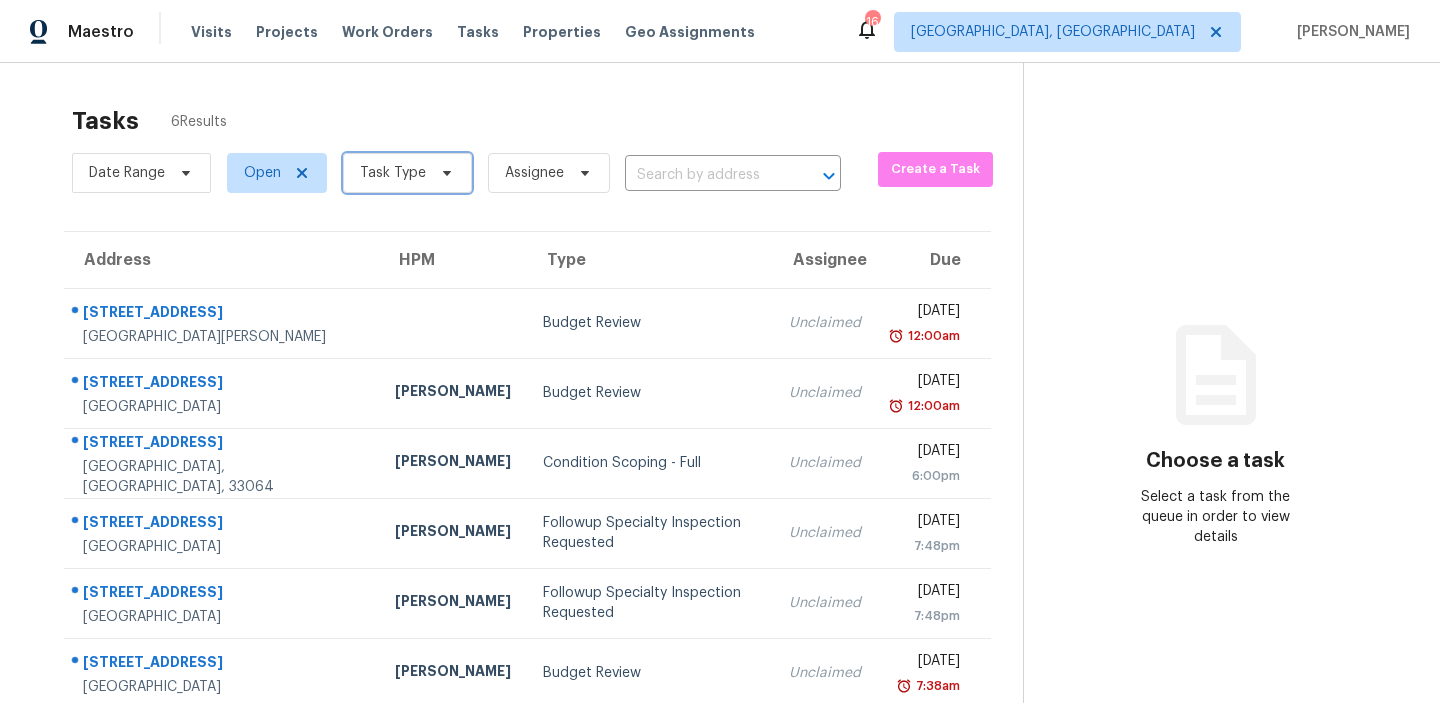 click on "Task Type" at bounding box center [393, 173] 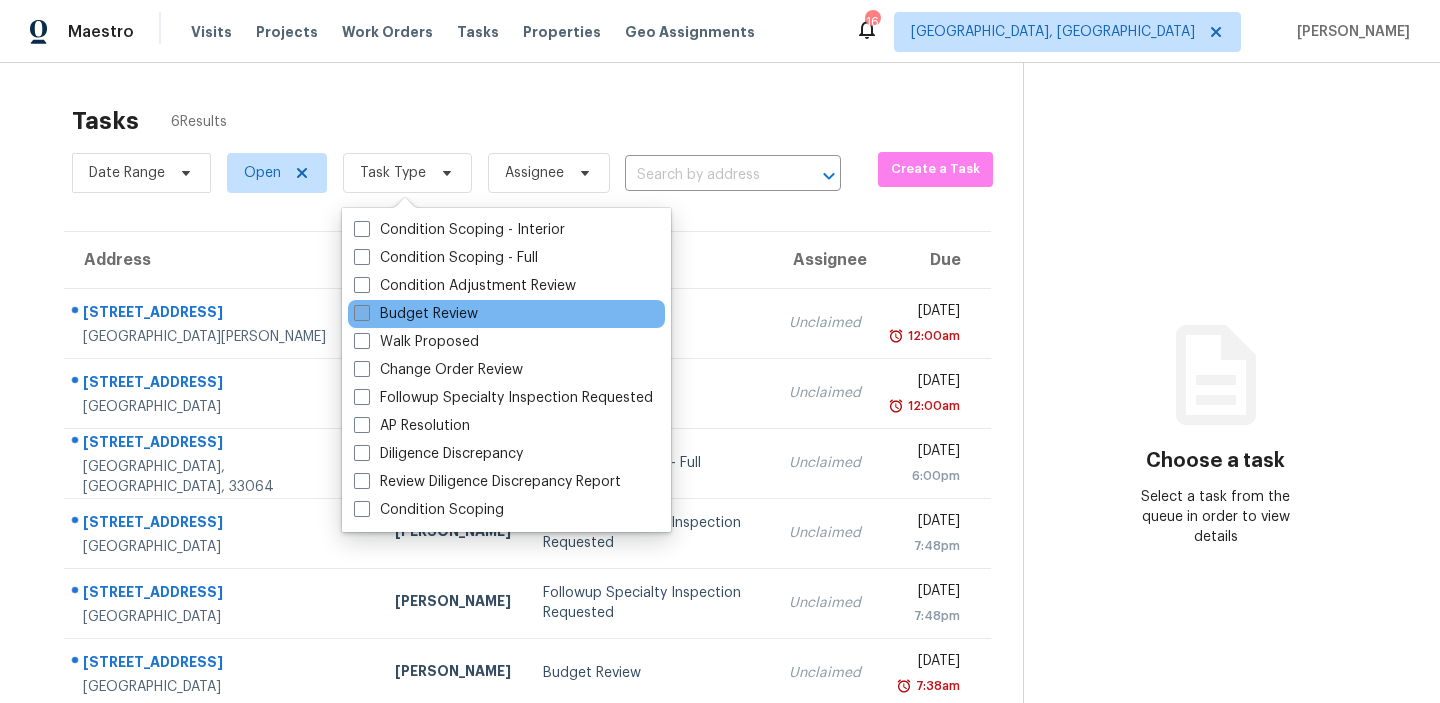 click at bounding box center [362, 313] 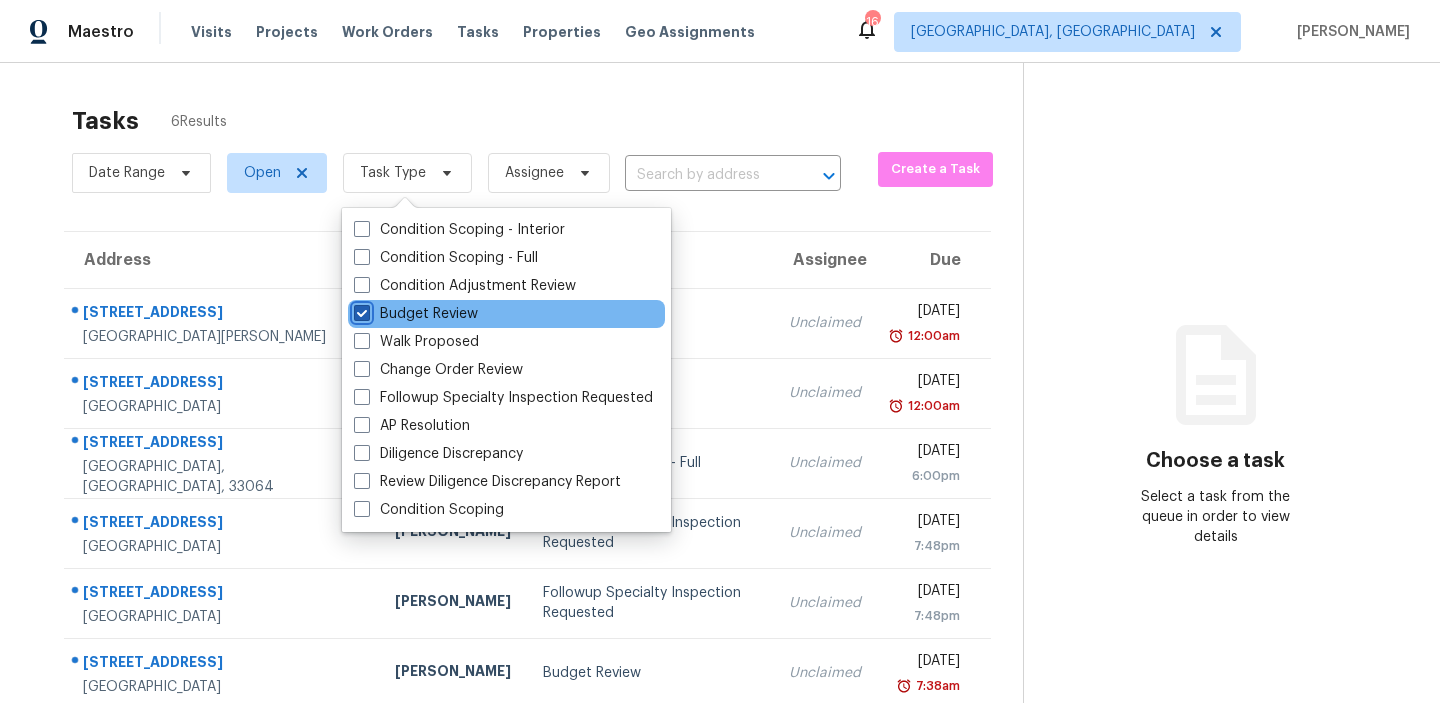 checkbox on "true" 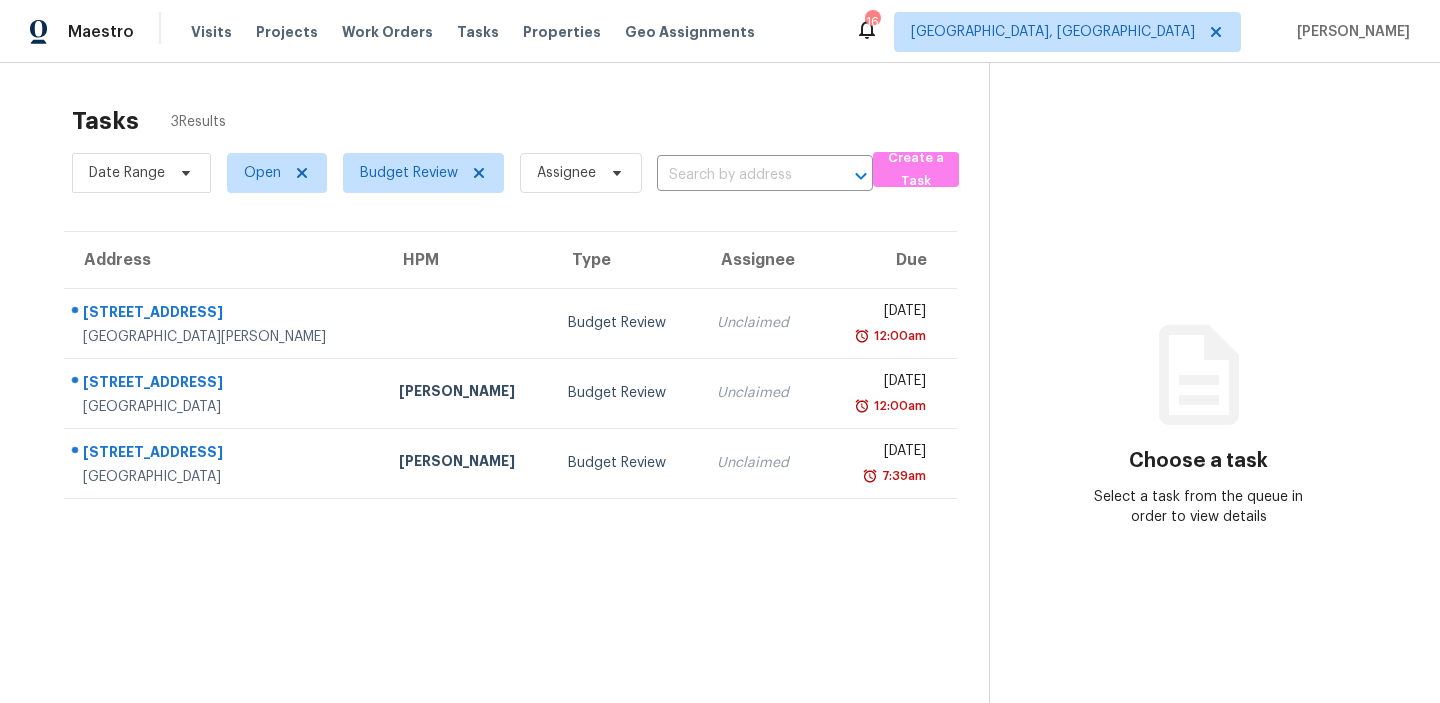 click on "Tasks 3  Results Date Range Open Budget Review Assignee ​ Create a Task Address HPM Type Assignee Due 112 N 11th St   Fort Pierce, FL, 34950 Budget Review Unclaimed Thu, Jul 17th 2025 12:00am 2575 Iroquois Cir   West Palm Beach, FL, 33409 Jeff Aniello Budget Review Unclaimed Thu, Jul 17th 2025 12:00am 1752 NE 179th St   North Miami Beach, FL, 33162 Fernando Ortiz Budget Review Unclaimed Thu, Jul 17th 2025 7:39am" at bounding box center [510, 430] 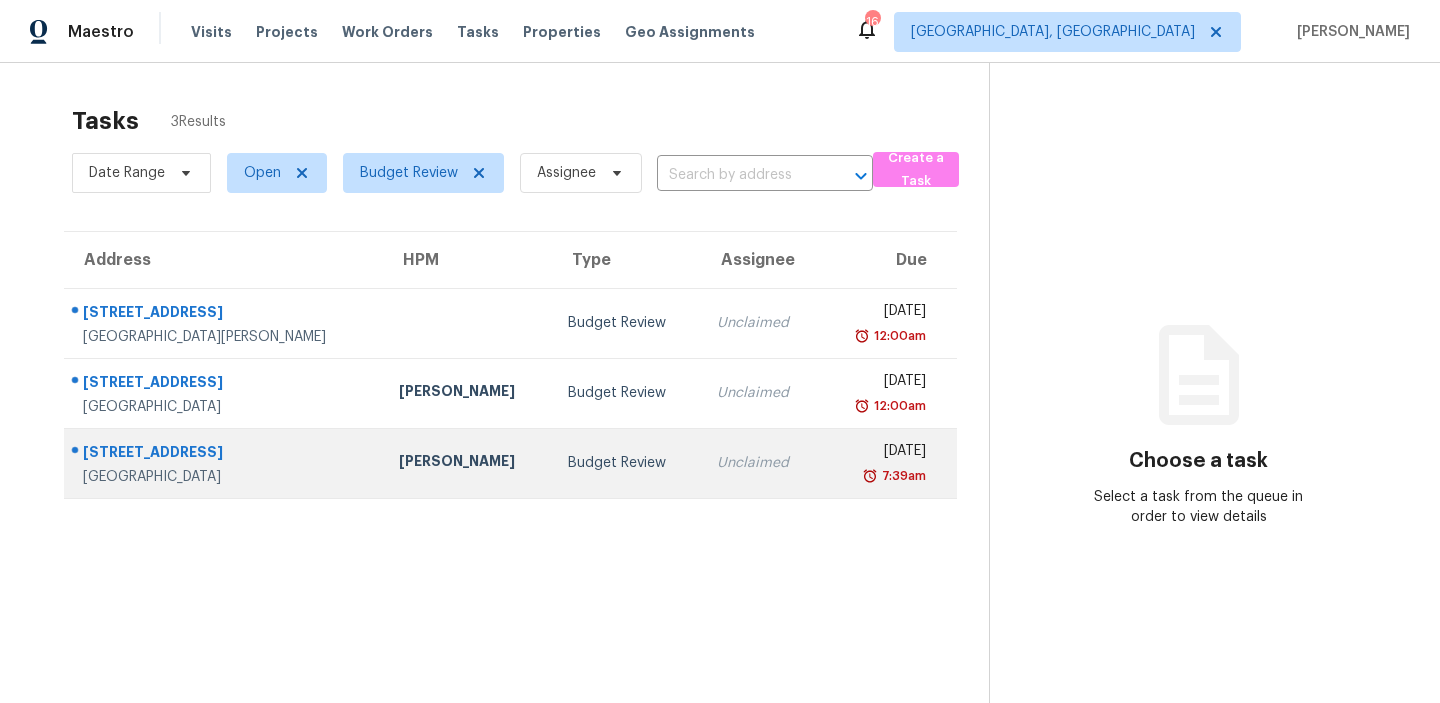 click on "1752 NE 179th St" at bounding box center (225, 454) 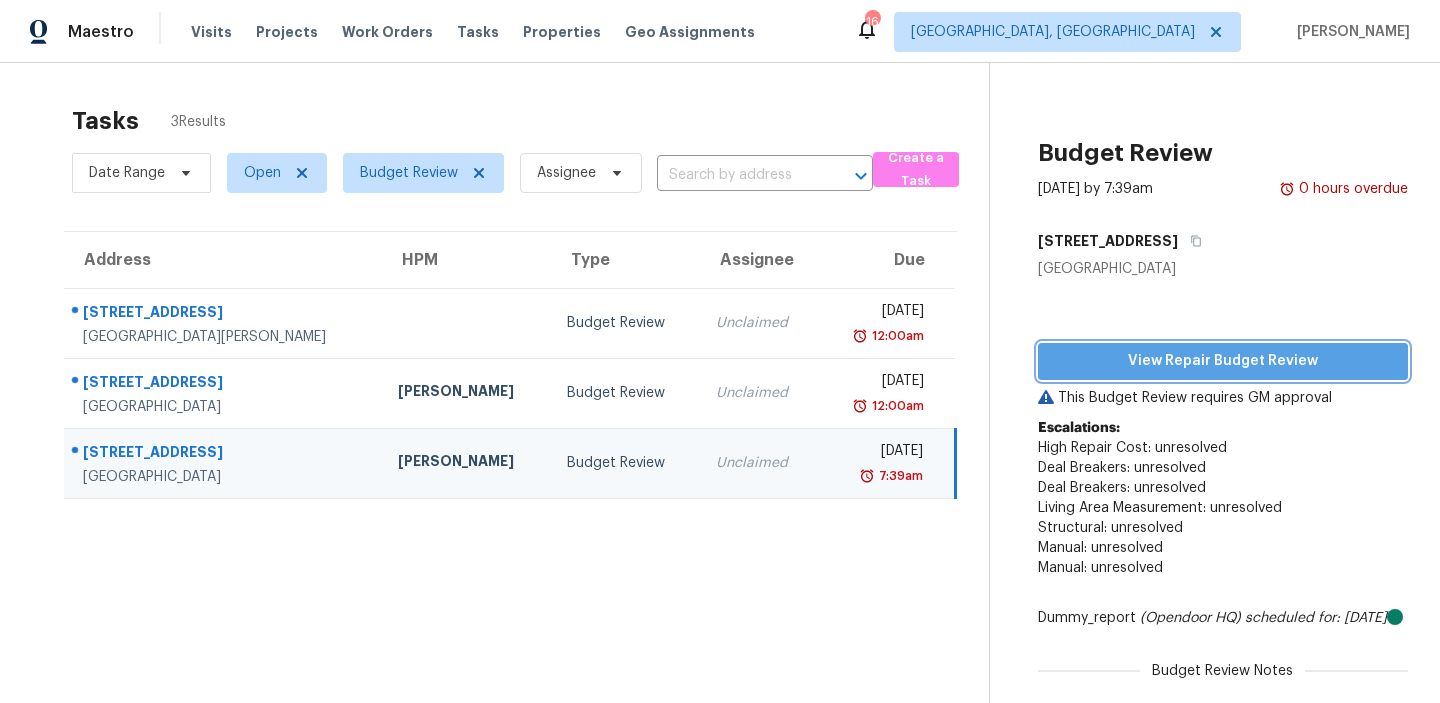 click on "View Repair Budget Review" at bounding box center [1223, 361] 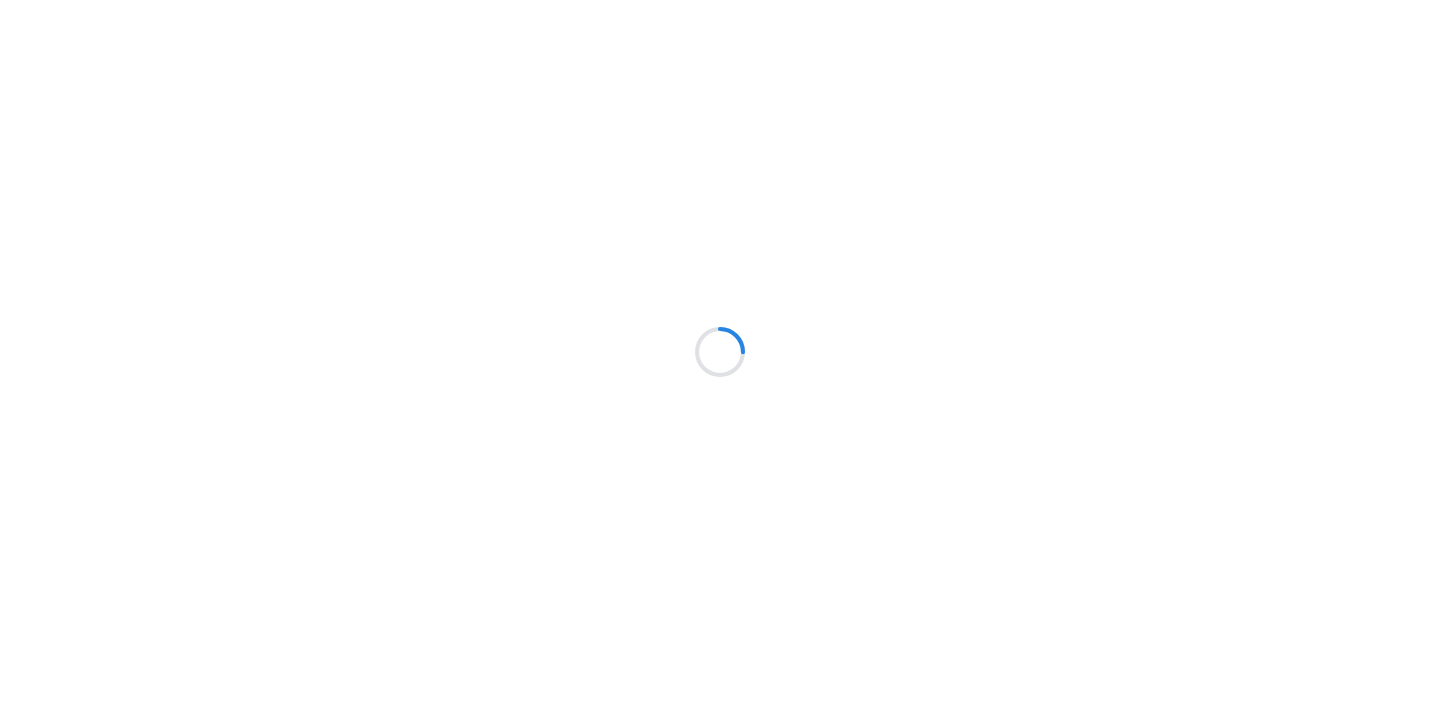 scroll, scrollTop: 0, scrollLeft: 0, axis: both 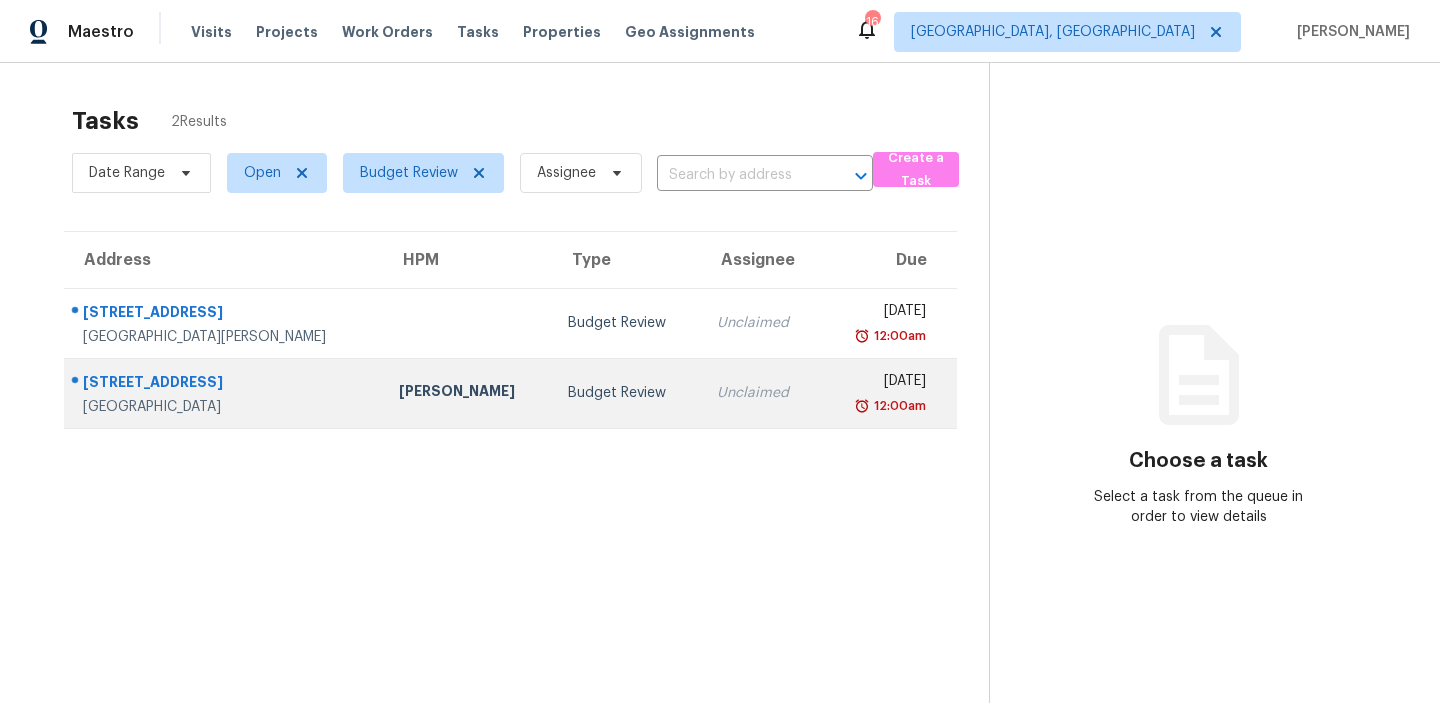 click on "[STREET_ADDRESS]" at bounding box center (225, 384) 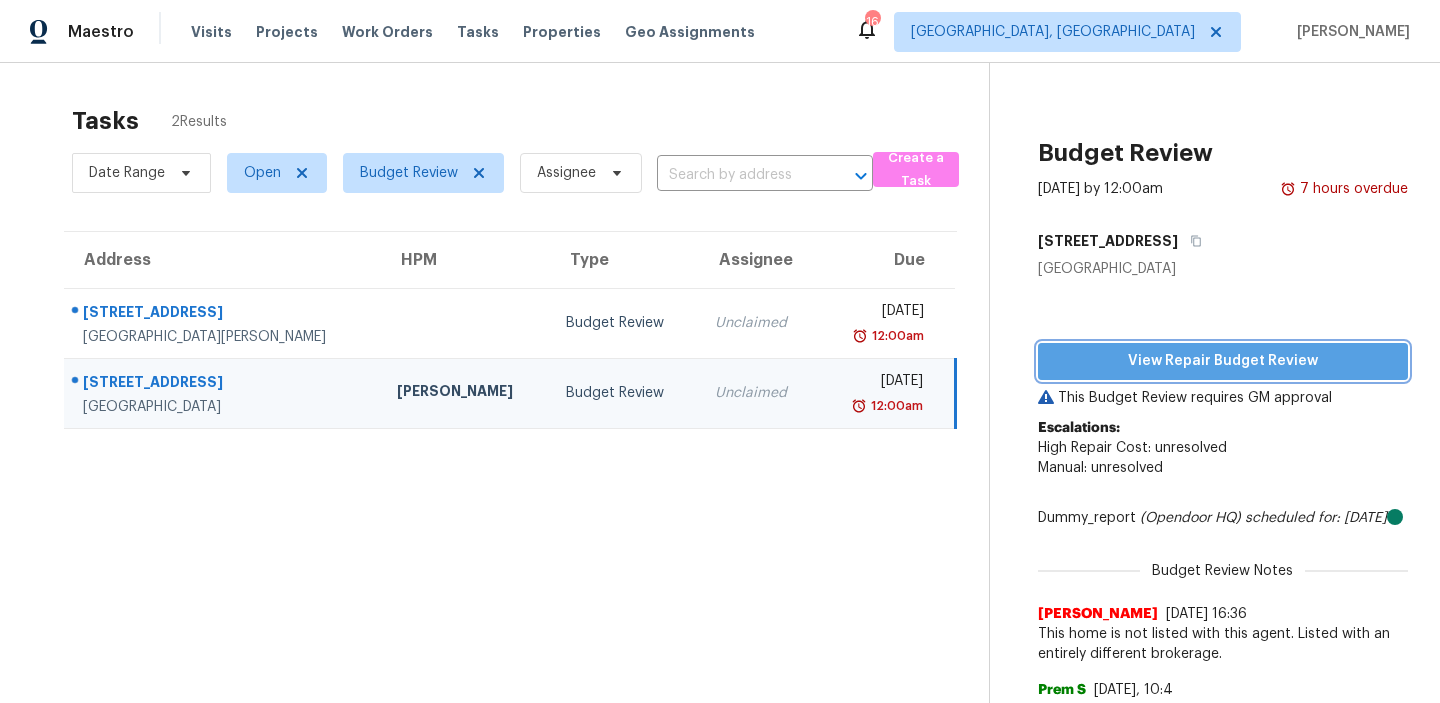 click on "View Repair Budget Review" at bounding box center [1223, 361] 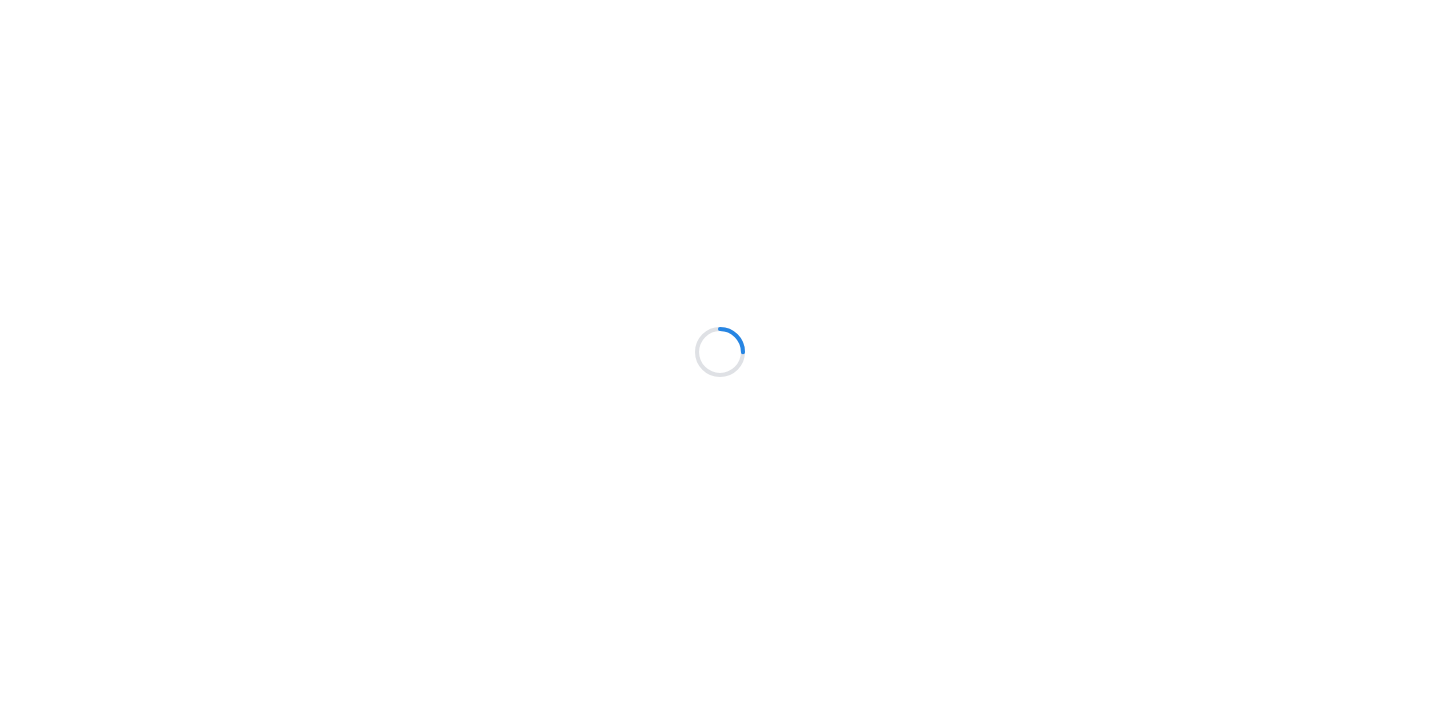 scroll, scrollTop: 0, scrollLeft: 0, axis: both 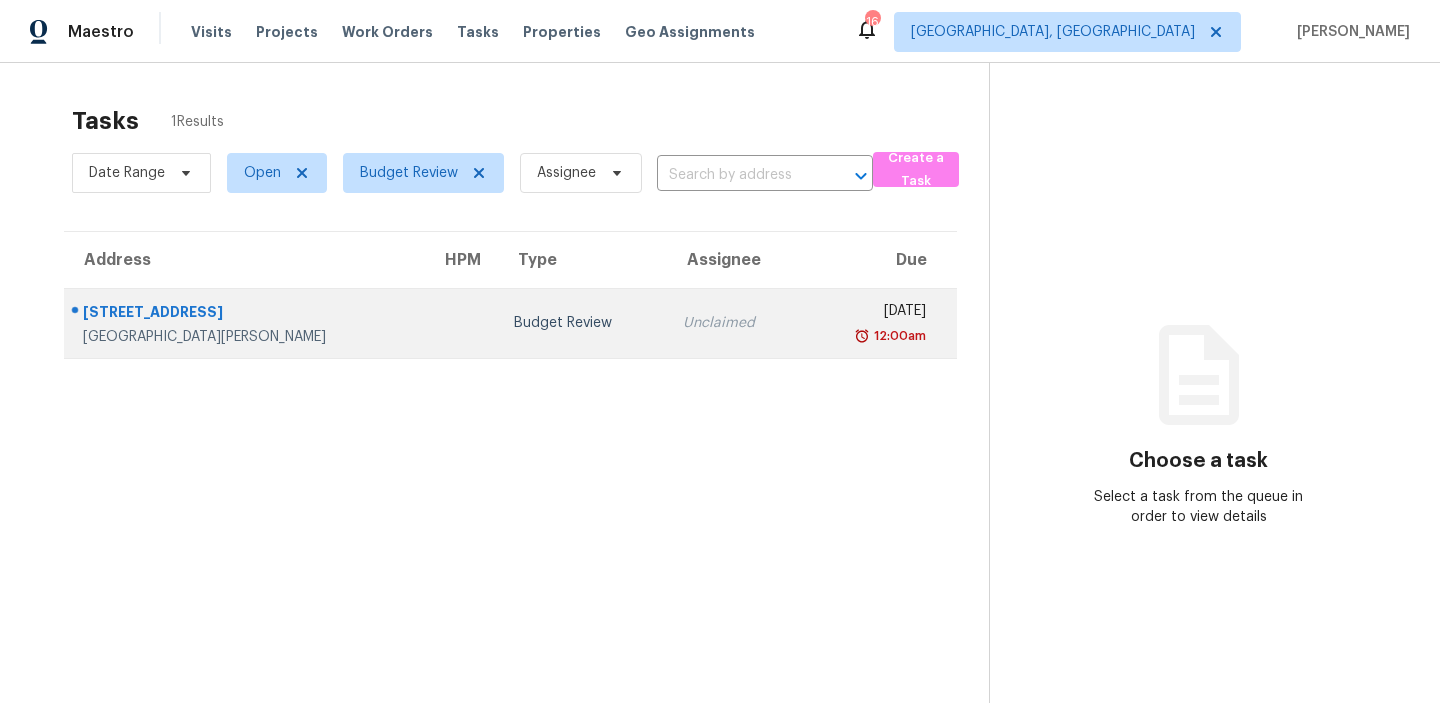 click on "[STREET_ADDRESS]" at bounding box center (246, 314) 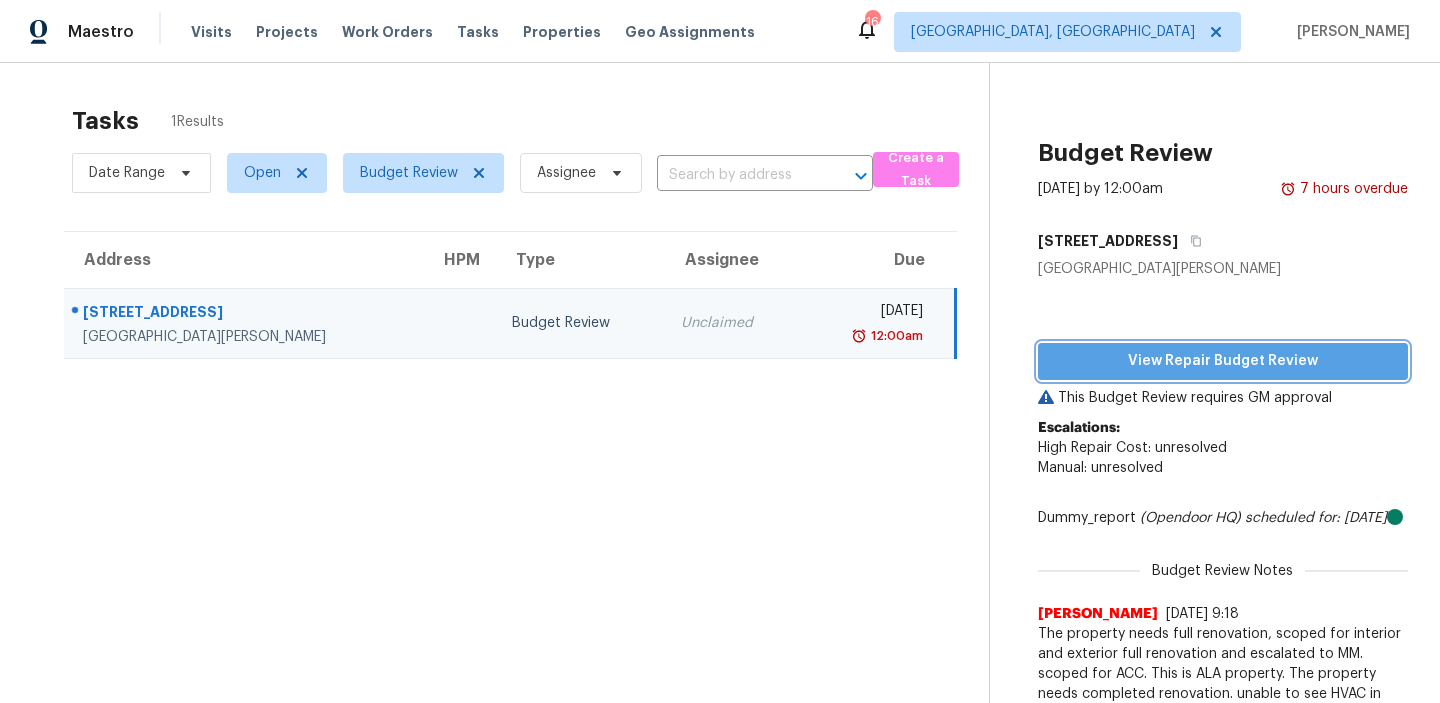 click on "View Repair Budget Review" at bounding box center (1223, 361) 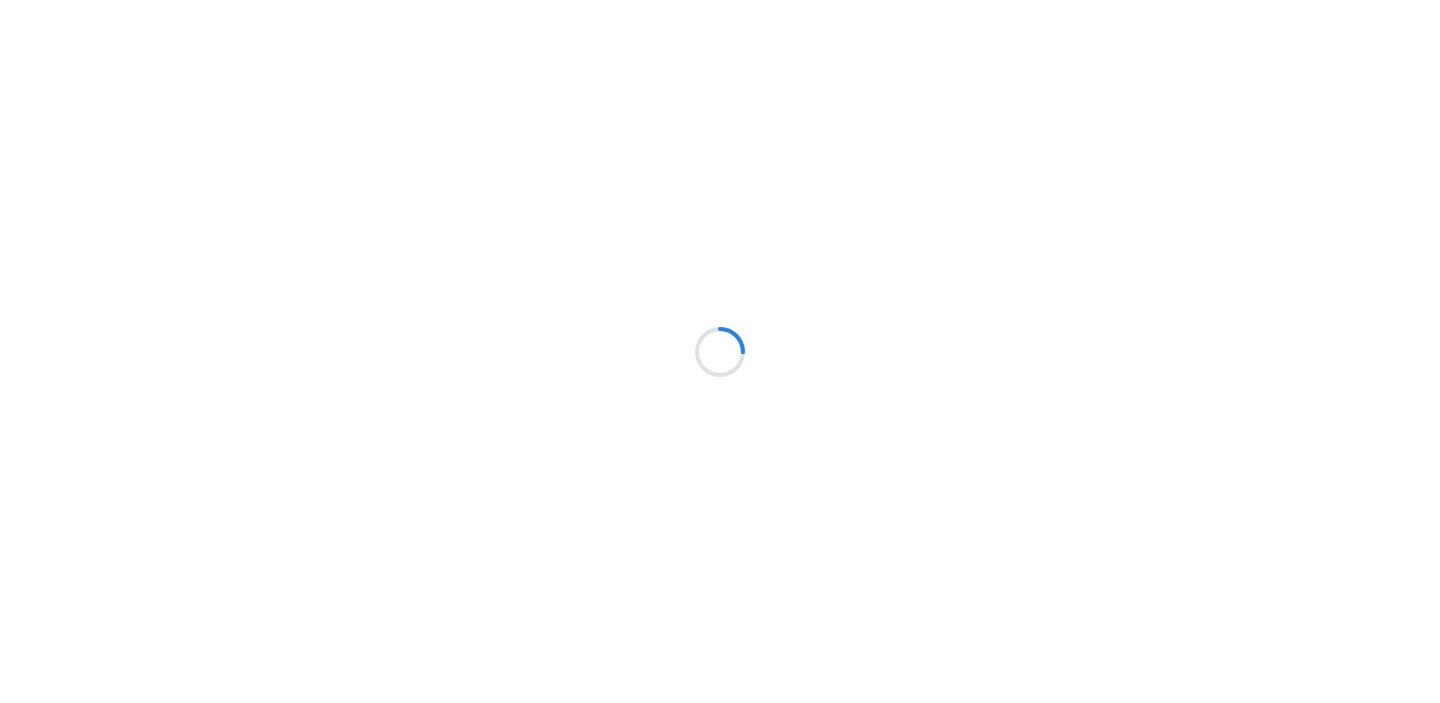scroll, scrollTop: 0, scrollLeft: 0, axis: both 